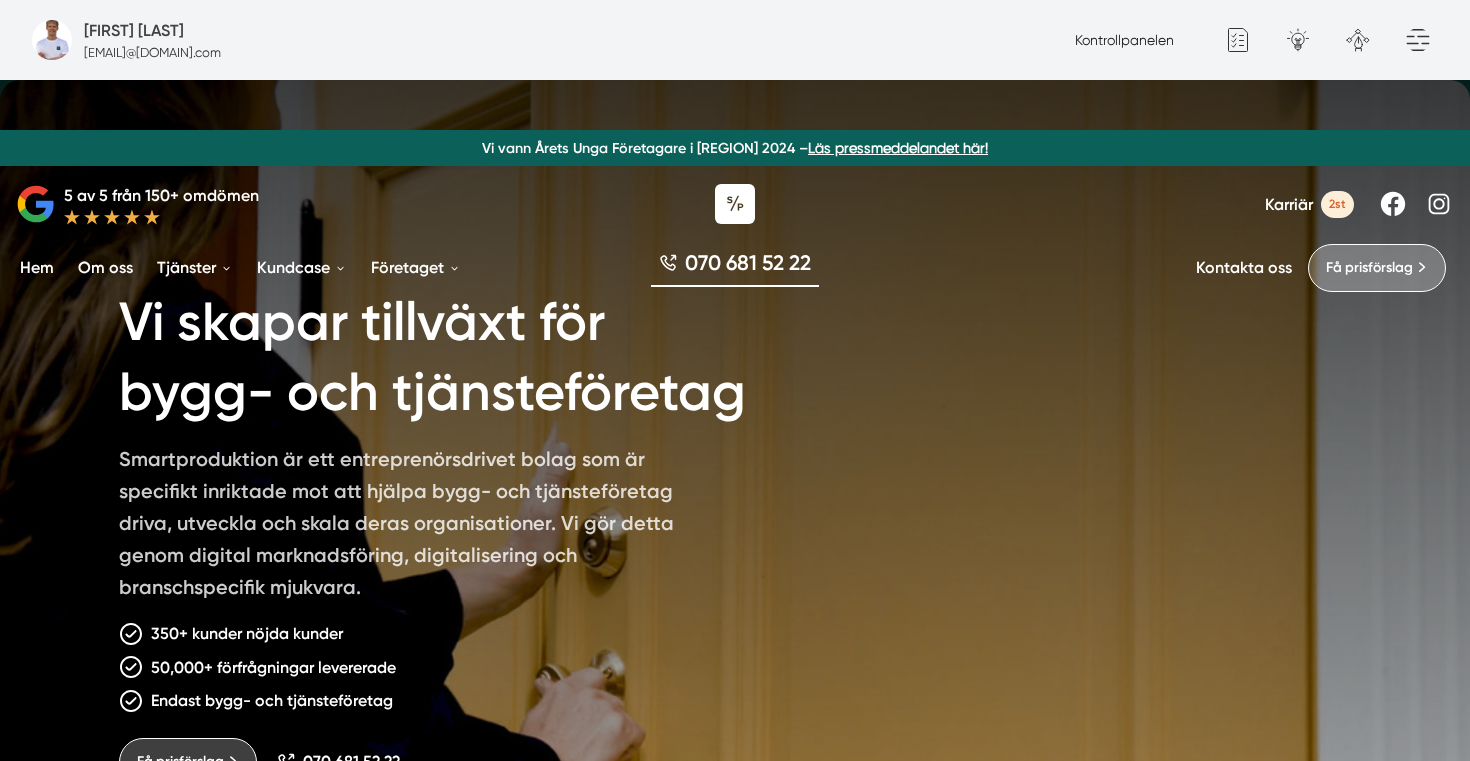 scroll, scrollTop: 0, scrollLeft: 0, axis: both 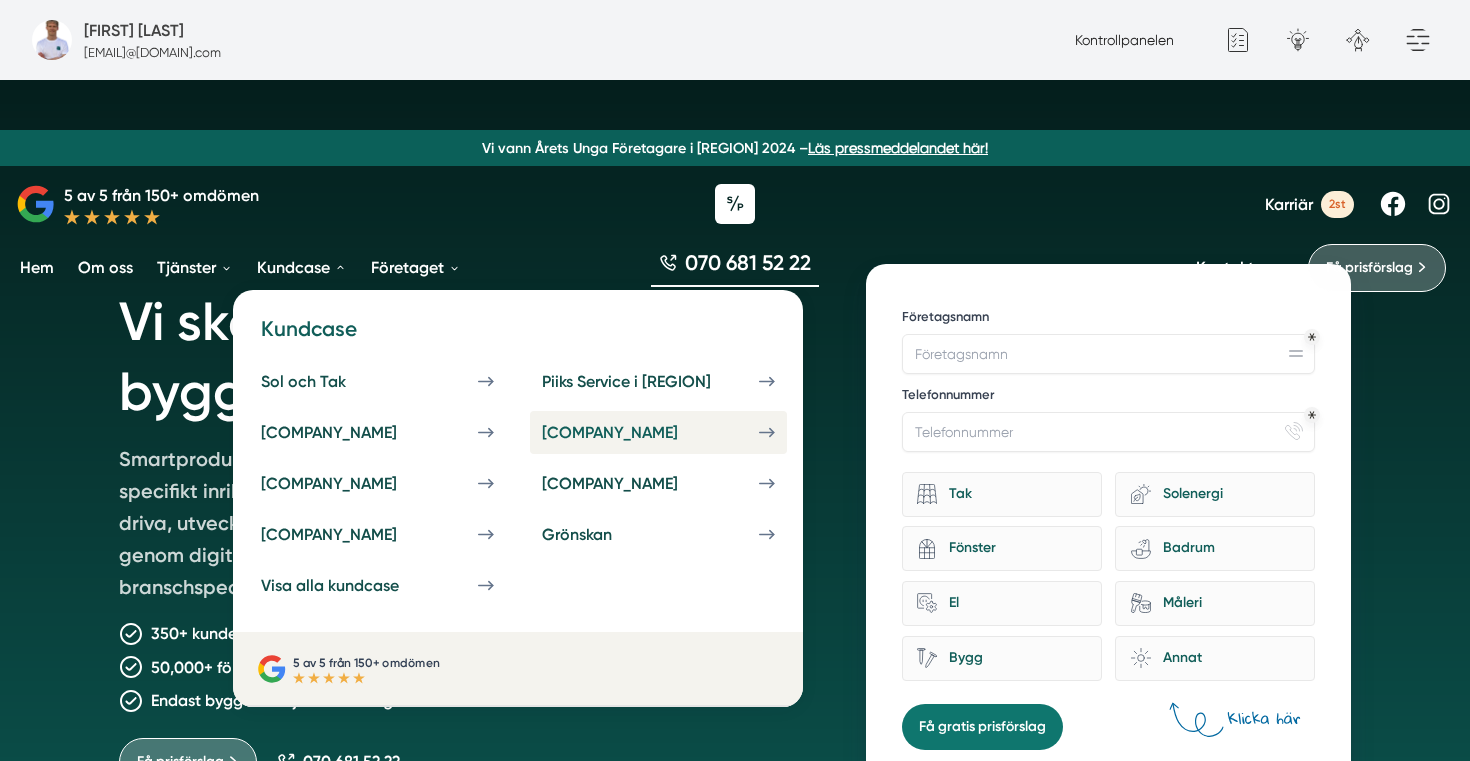 click on "Dalarnas Takmontage" at bounding box center (634, 432) 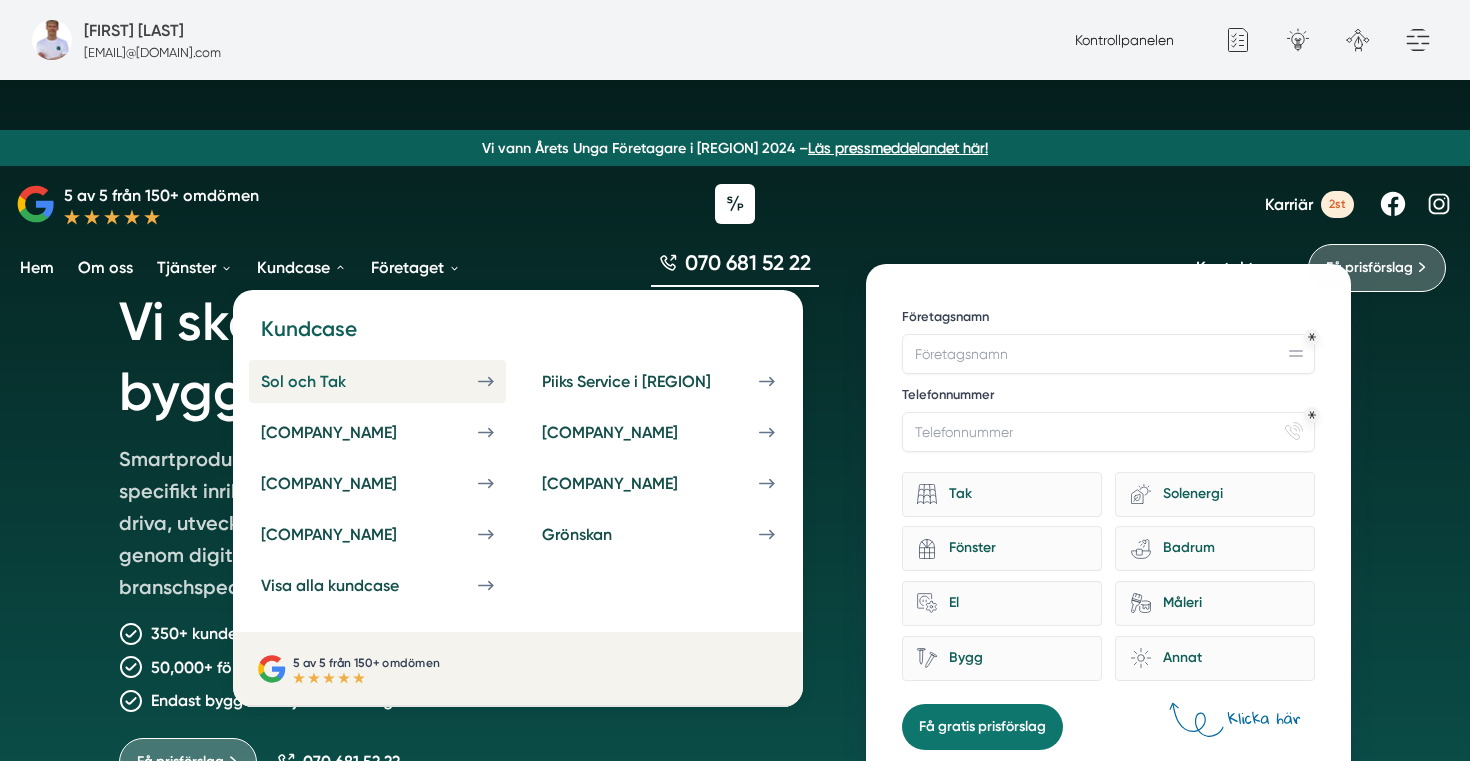 click on "Sol och Tak" at bounding box center [327, 381] 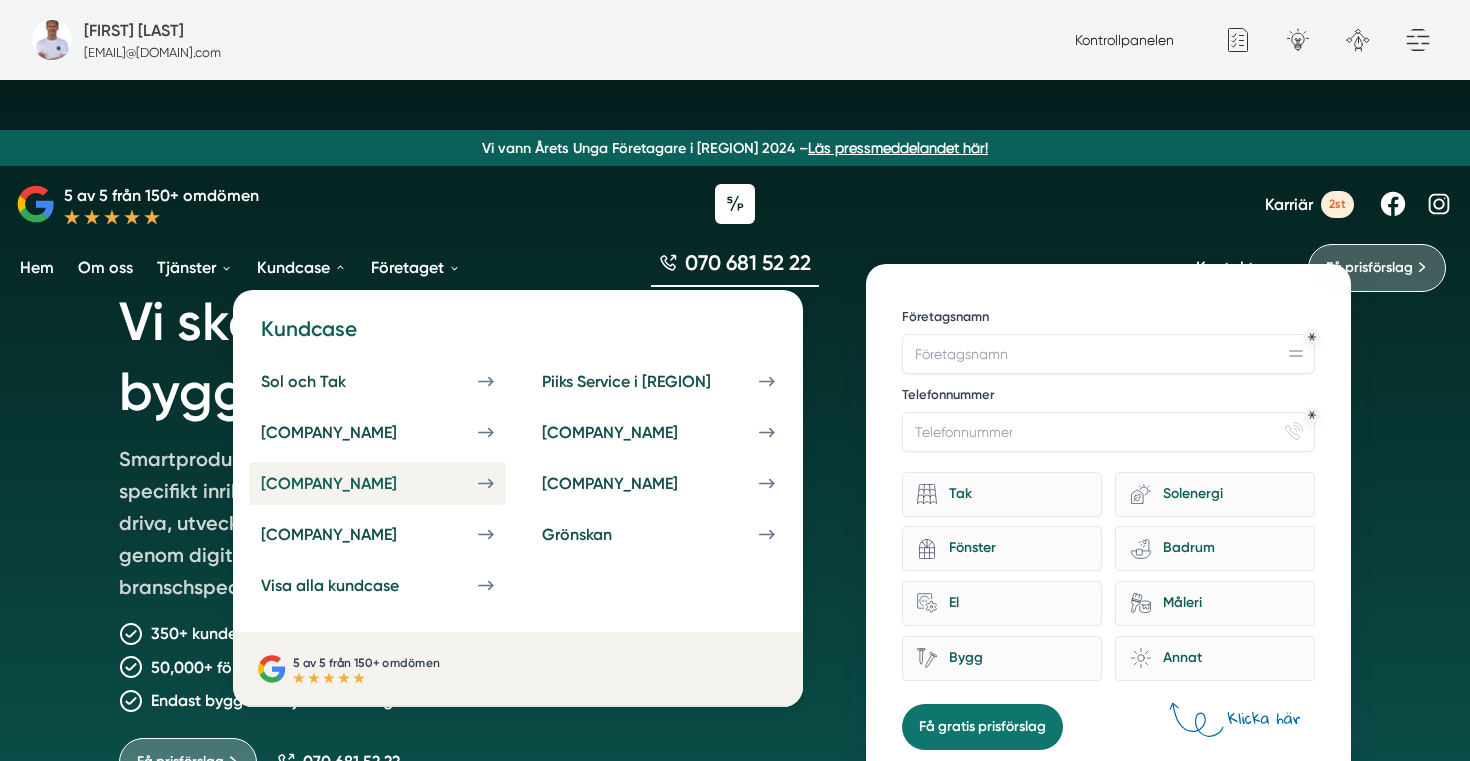 click on "Jobryan" at bounding box center (353, 483) 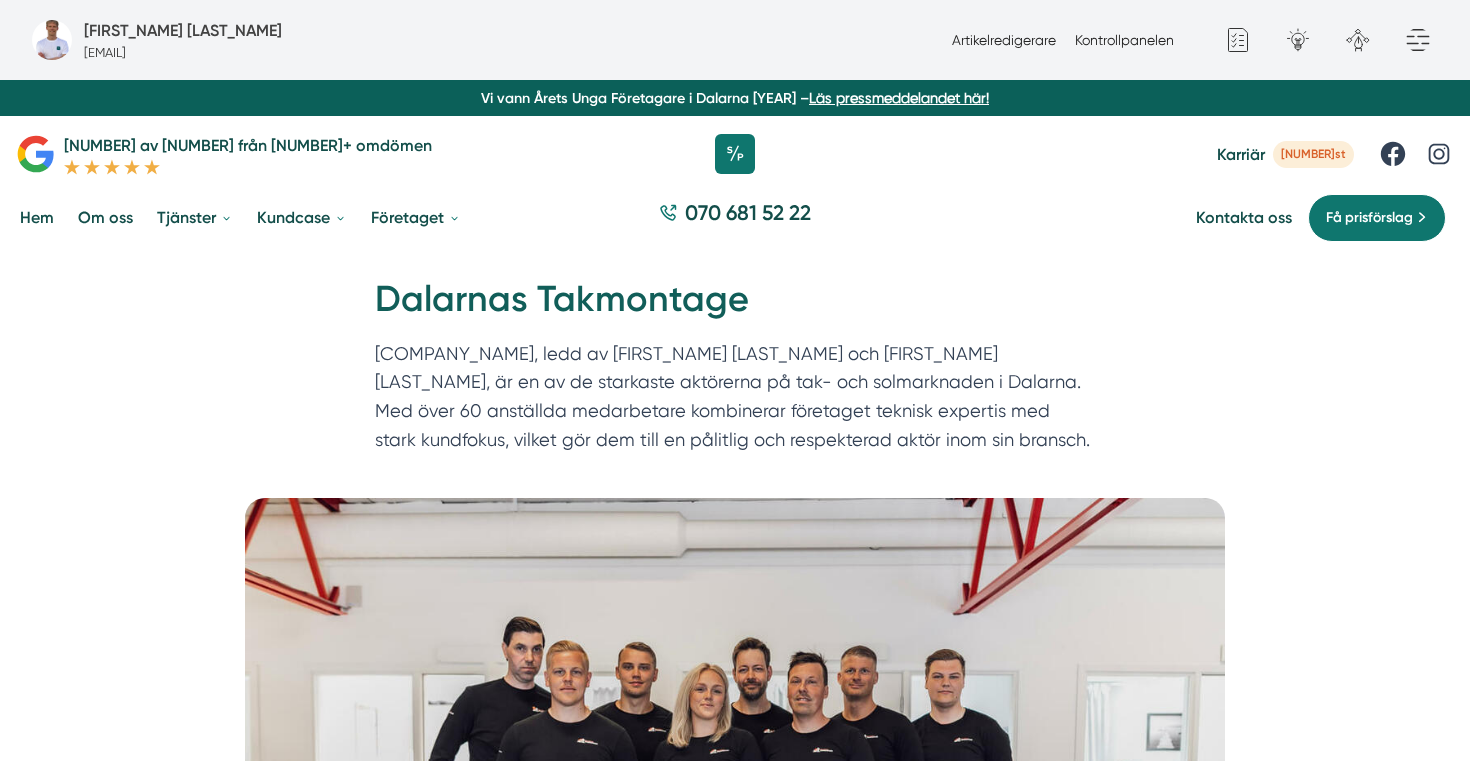 scroll, scrollTop: 0, scrollLeft: 0, axis: both 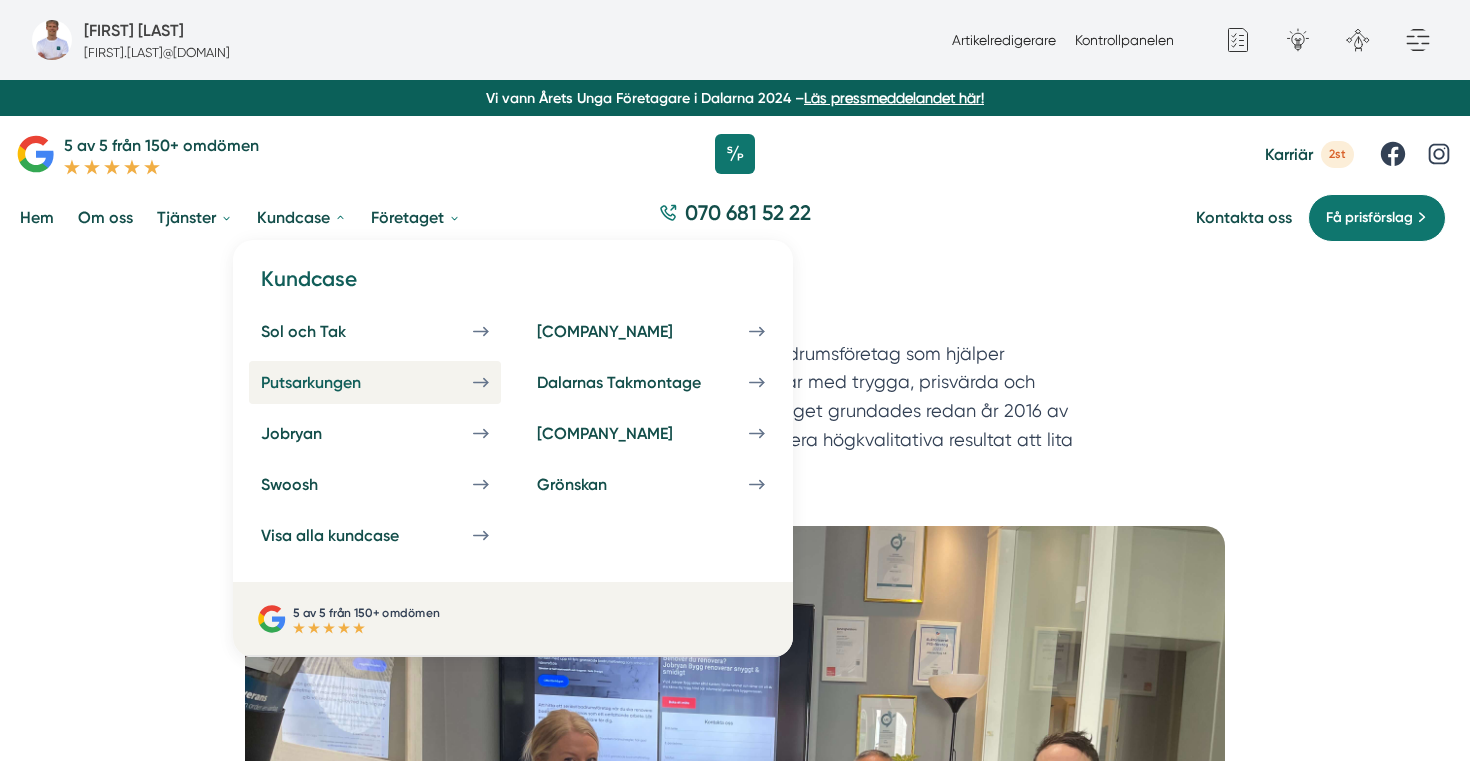 click on "Putsarkungen" at bounding box center [335, 382] 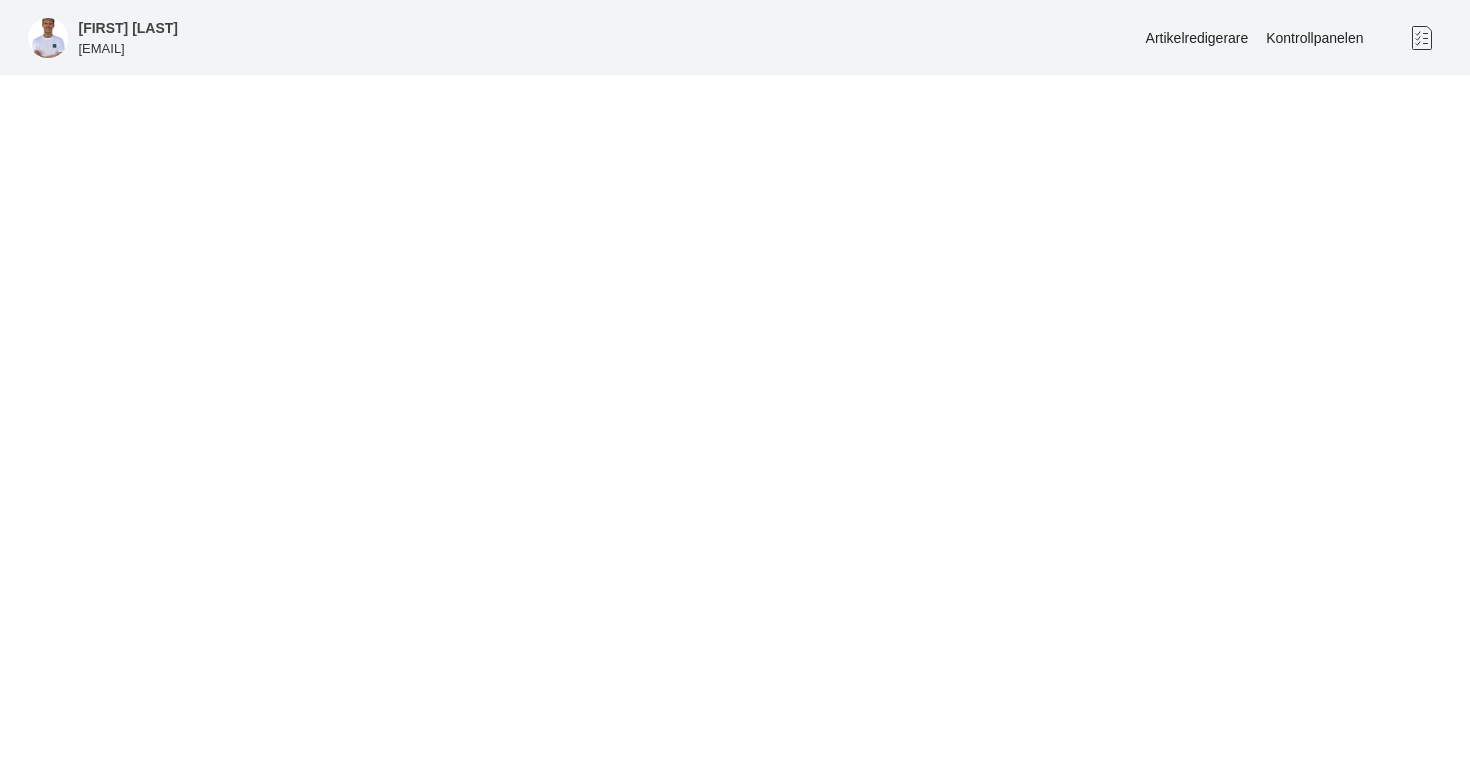 scroll, scrollTop: 0, scrollLeft: 0, axis: both 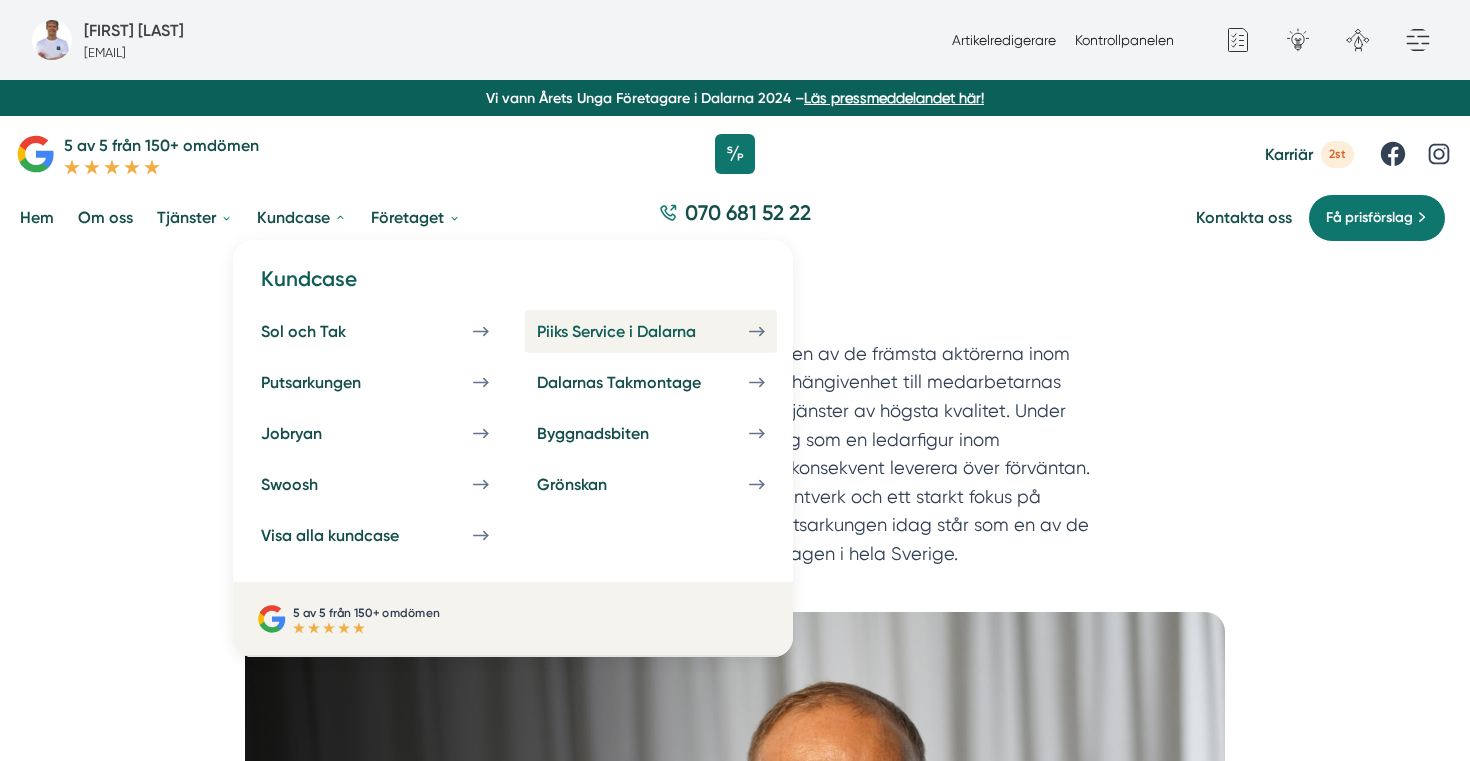 click on "Piiks Service i Dalarna" at bounding box center (640, 331) 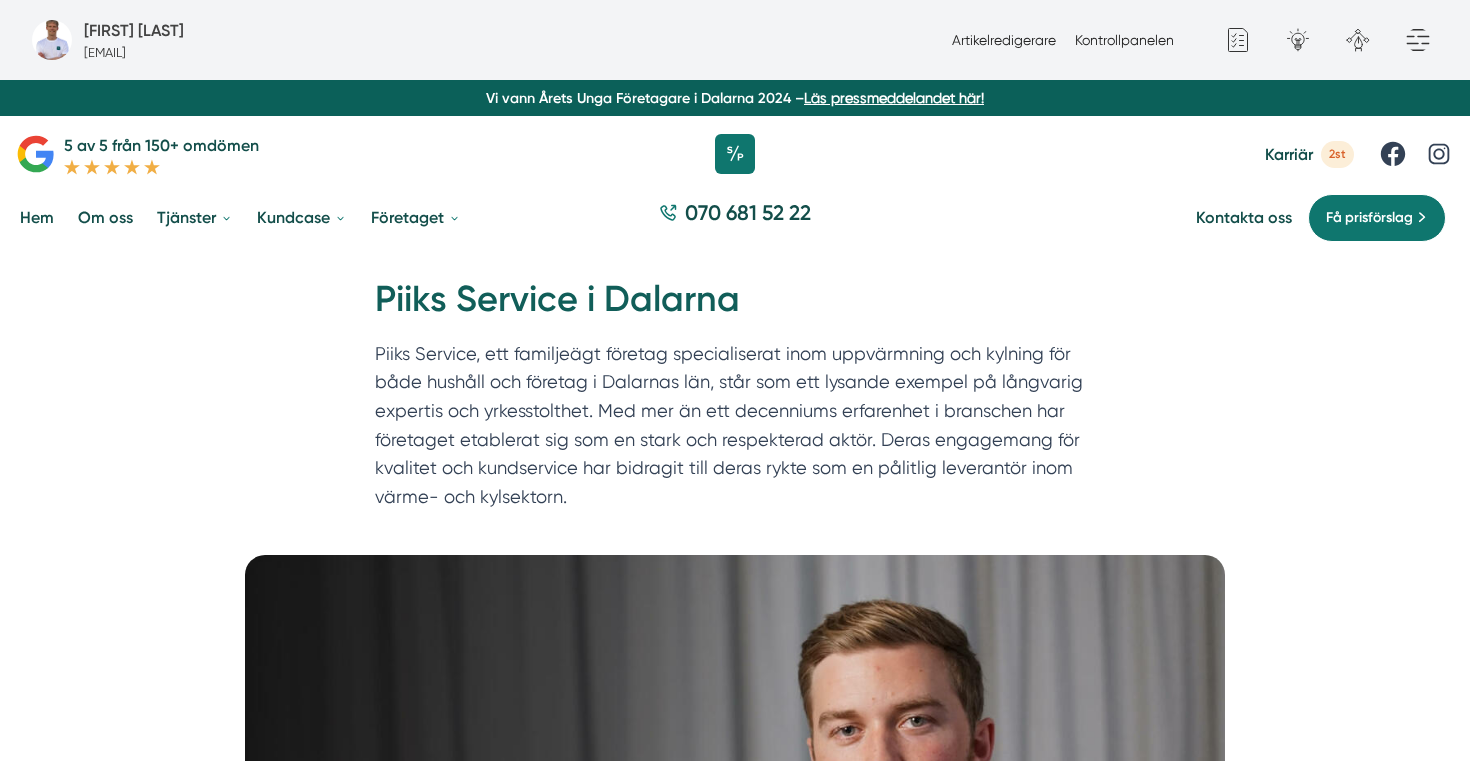 scroll, scrollTop: 0, scrollLeft: 0, axis: both 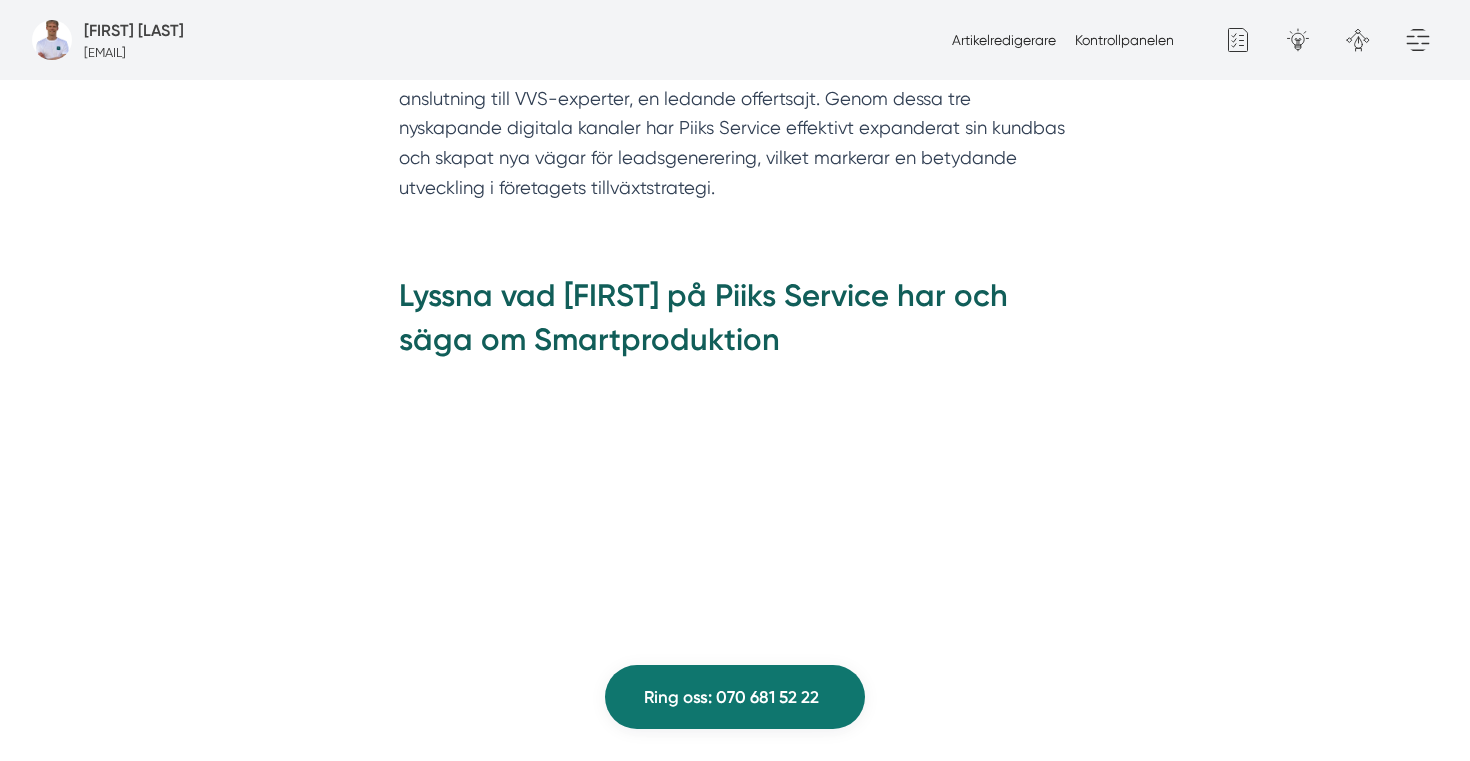 click on "Uppdraget Piiks Service, som sökte nya och innovativa sätt att nå nya kunder, insåg potentialen i att stärka sin digitala närvaro men saknade den nödvändiga erfarenheten. Därför vände de sig till Smartproduktion för expertis inom digital marknadsföring. Resultatet blev ett omfattande och skräddarsytt paket av digitala lösningar: Smartproduktion utvecklade en högkvalitativ och inspirerande hemsida för Piiks, samt skapade sökmotoroptimerade och konverteringsfokuserade landningssidor - anpassade efter specifika områden och nyckelord. Utöver detta, underlättade Smartproduktion även Piiks anslutning till VVS-experter, en ledande offertsajt. Genom dessa tre nyskapande digitala kanaler har Piiks Service effektivt expanderat sin kundbas och skapat nya vägar för leadsgenerering, vilket markerar en betydande utveckling i företagets tillväxtstrategi." at bounding box center (735, 2) 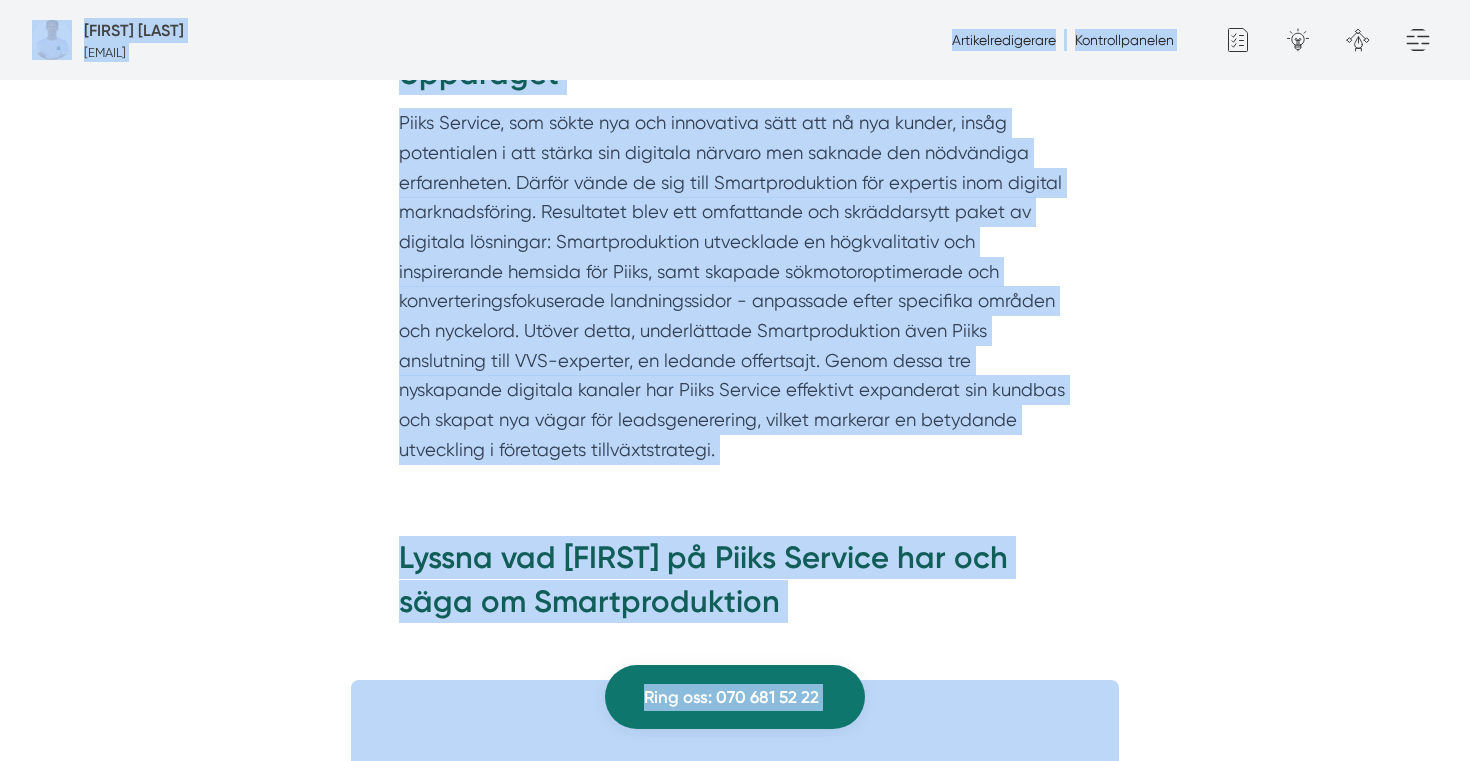 scroll, scrollTop: 1494, scrollLeft: 0, axis: vertical 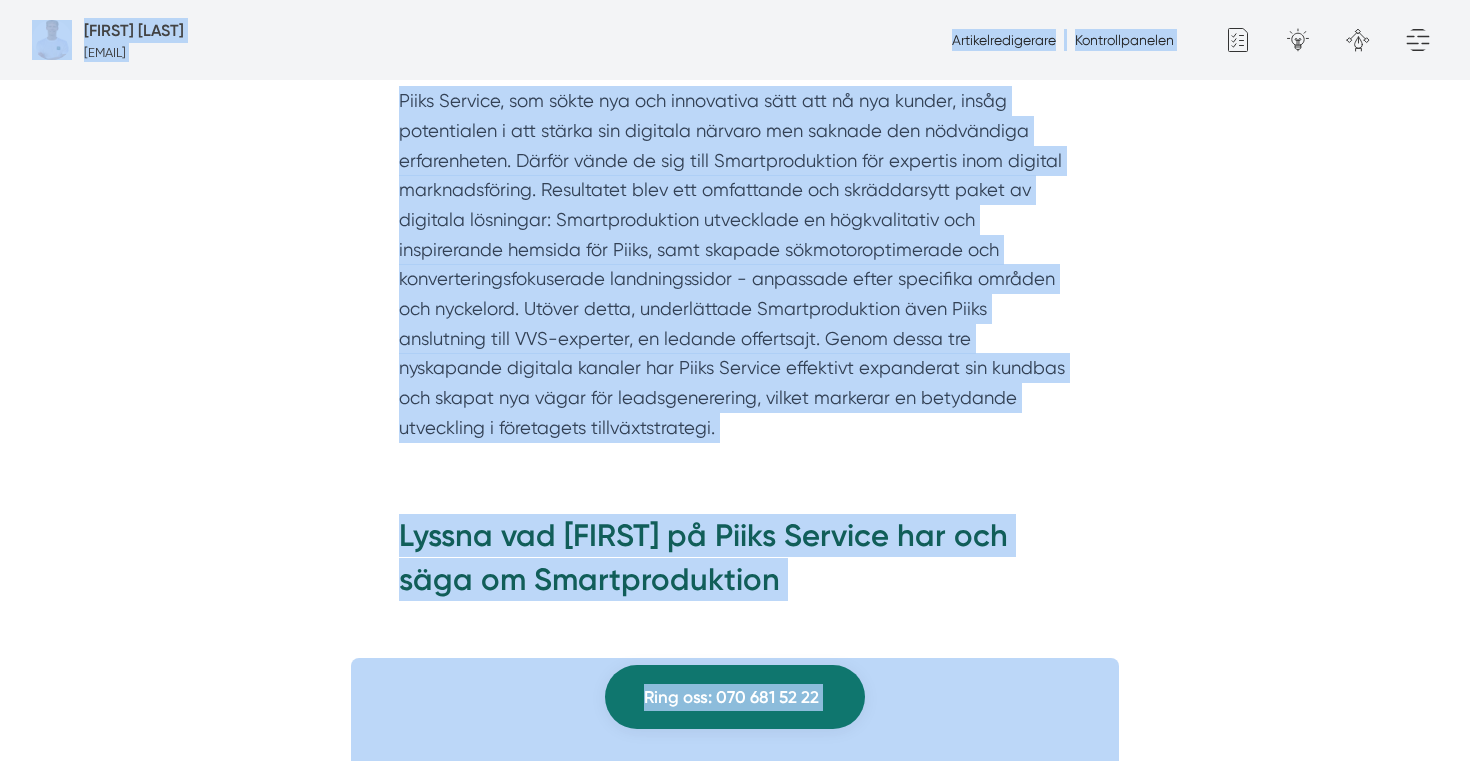 copy on "Fredrik Weberbauer
fredrik.weberbauer@smartproduktion.se
Artikelredigerare
Kontrollpanelen
Generellt
Google Analytics
Generellt formulär
Popup formulär
Mindre formulär
Sökmotoroptimering
Meta rubrik
Meta beskrivning
Meta nyckelord
Meta bild
Minimum 3st artiklar
SEO på nuvarande sida
2289 st
Ord på sidan
42298 st
Karaktärer på sidan
3 st
Leads
1 st
SEO
2 st
Google Ads
9 st
Hemsida
12 st
Smartproduktion
Expandera sökmotoroptimering
Design
Logotyp
Favikon
M..." 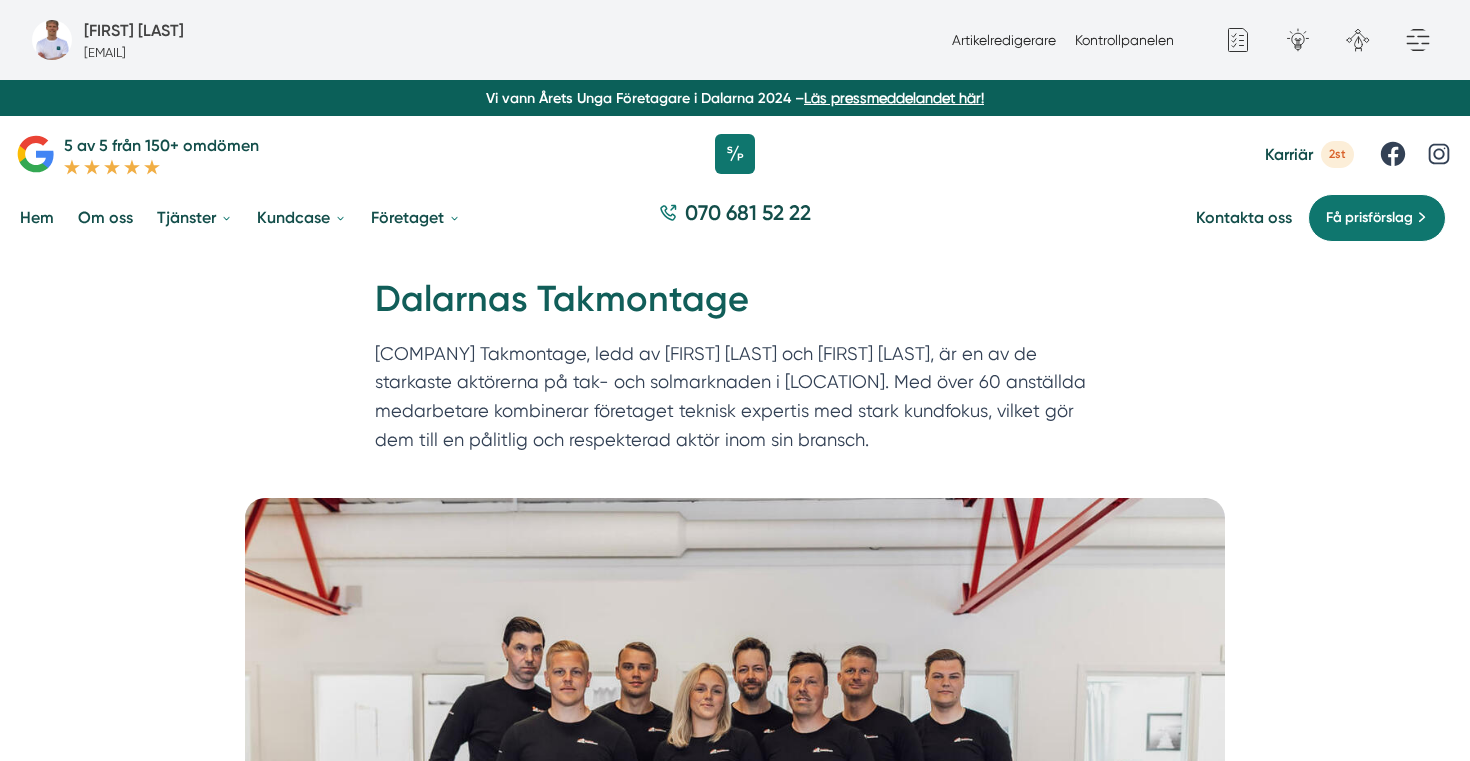 scroll, scrollTop: 0, scrollLeft: 0, axis: both 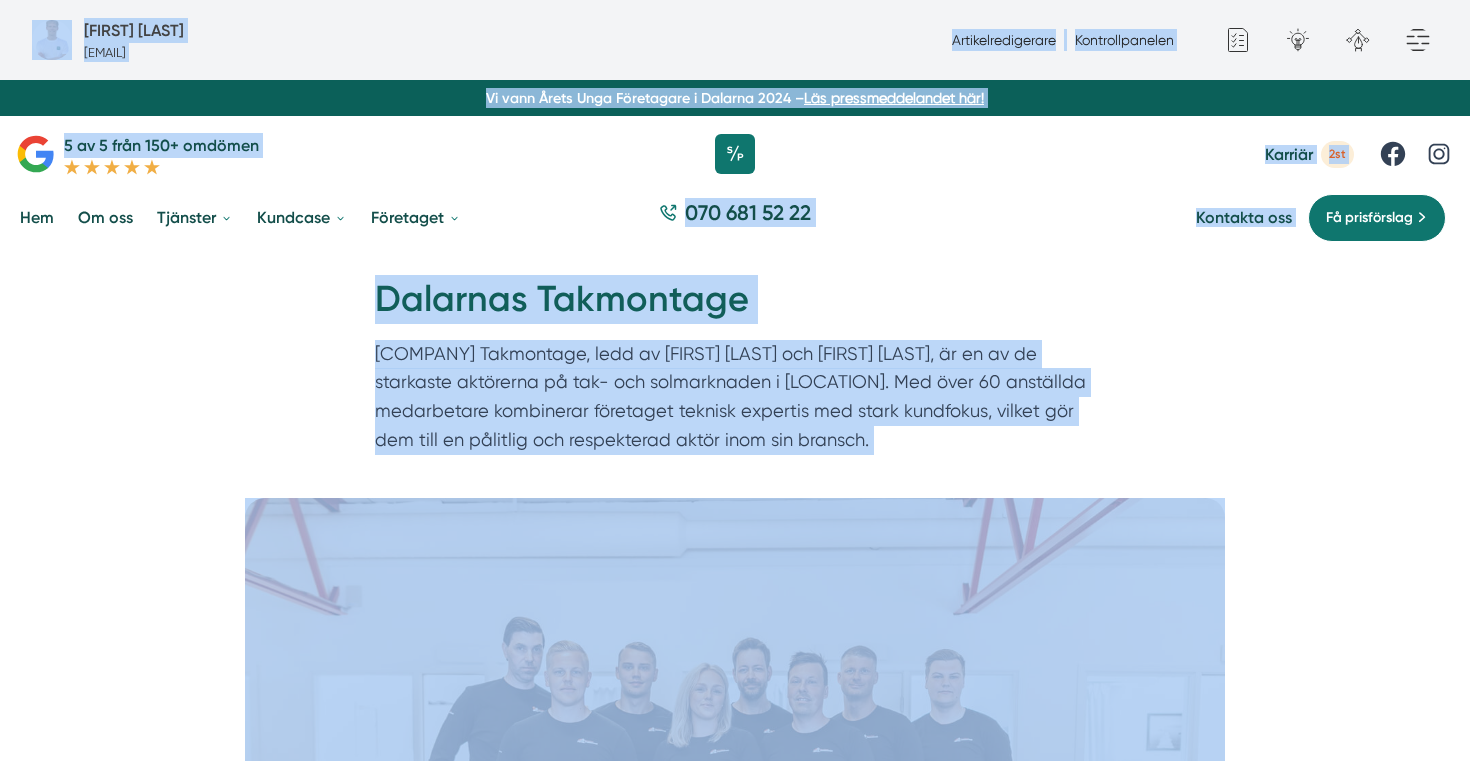 copy on "Fredrik Weberbauer
fredrik.weberbauer@smartproduktion.se
Artikelredigerare
Kontrollpanelen
Generellt
Google Analytics
Generellt formulär
Popup formulär
Mindre formulär
Sökmotoroptimering
Meta rubrik
Meta beskrivning
Meta nyckelord
Meta bild
Minimum 3st artiklar
SEO på nuvarande sida
2399 st
Ord på sidan
43967 st
Karaktärer på sidan
1 st
Leads
1 st
SEO
3 st
Google Ads
4 st
Hemsida
11 st
Smartproduktion
Expandera sökmotoroptimering
Design
Logotyp
Favikon
M..." 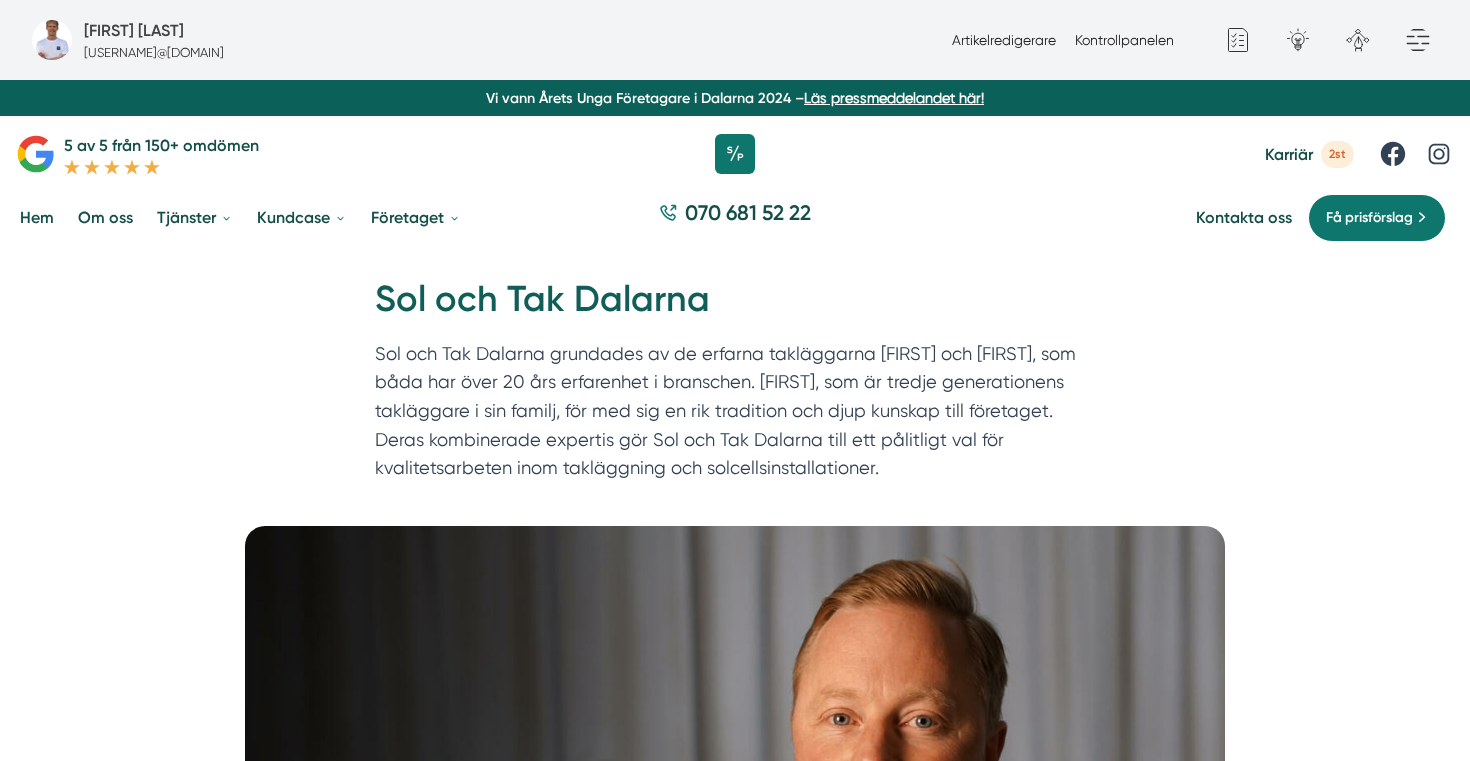 scroll, scrollTop: 0, scrollLeft: 0, axis: both 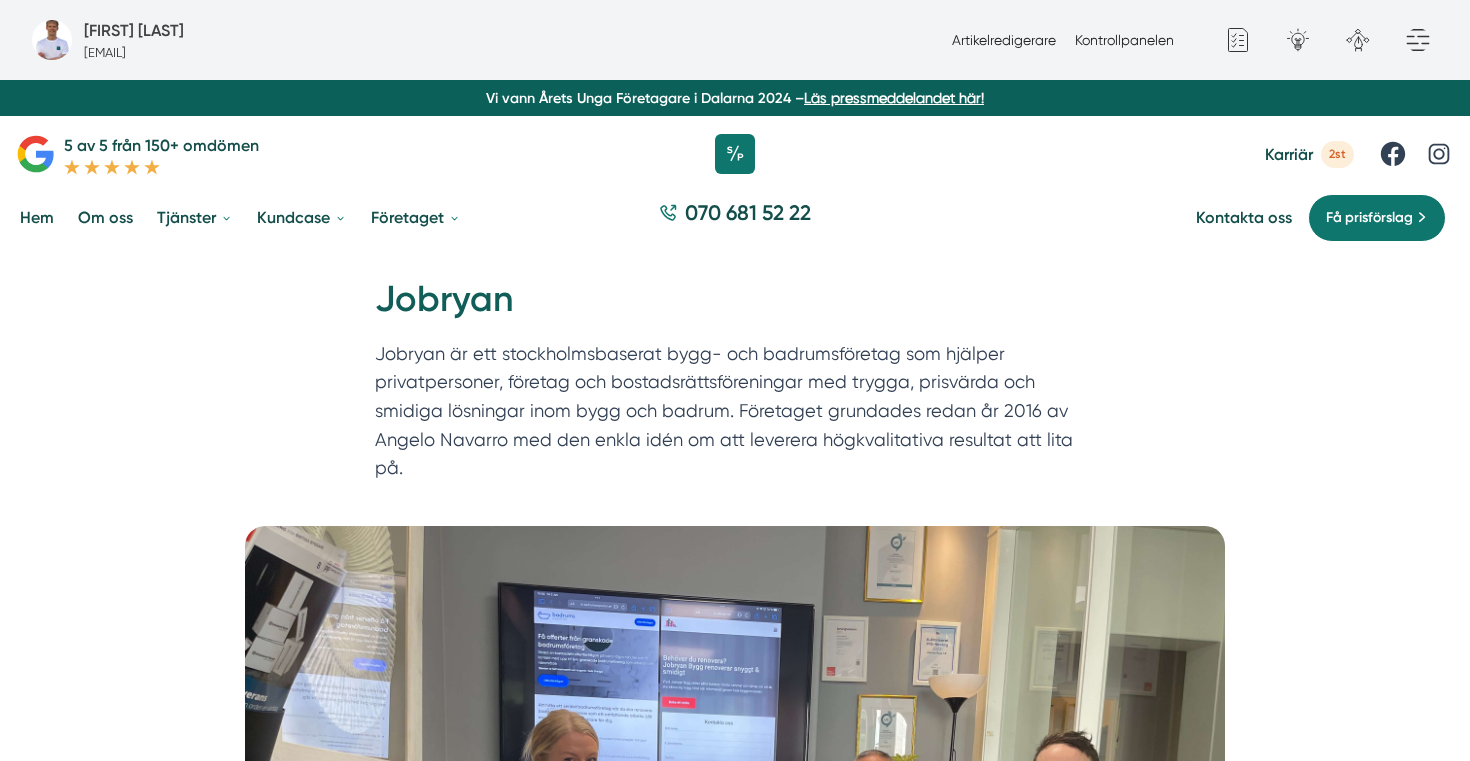 click on "Jobryan är ett stockholmsbaserat bygg- och badrumsföretag som hjälper privatpersoner, företag och bostadsrättsföreningar med trygga, prisvärda och smidiga lösningar inom bygg och badrum. Företaget grundades redan år 2016 av Angelo Navarro med den enkla idén om att leverera högkvalitativa resultat att lita på." at bounding box center [735, 416] 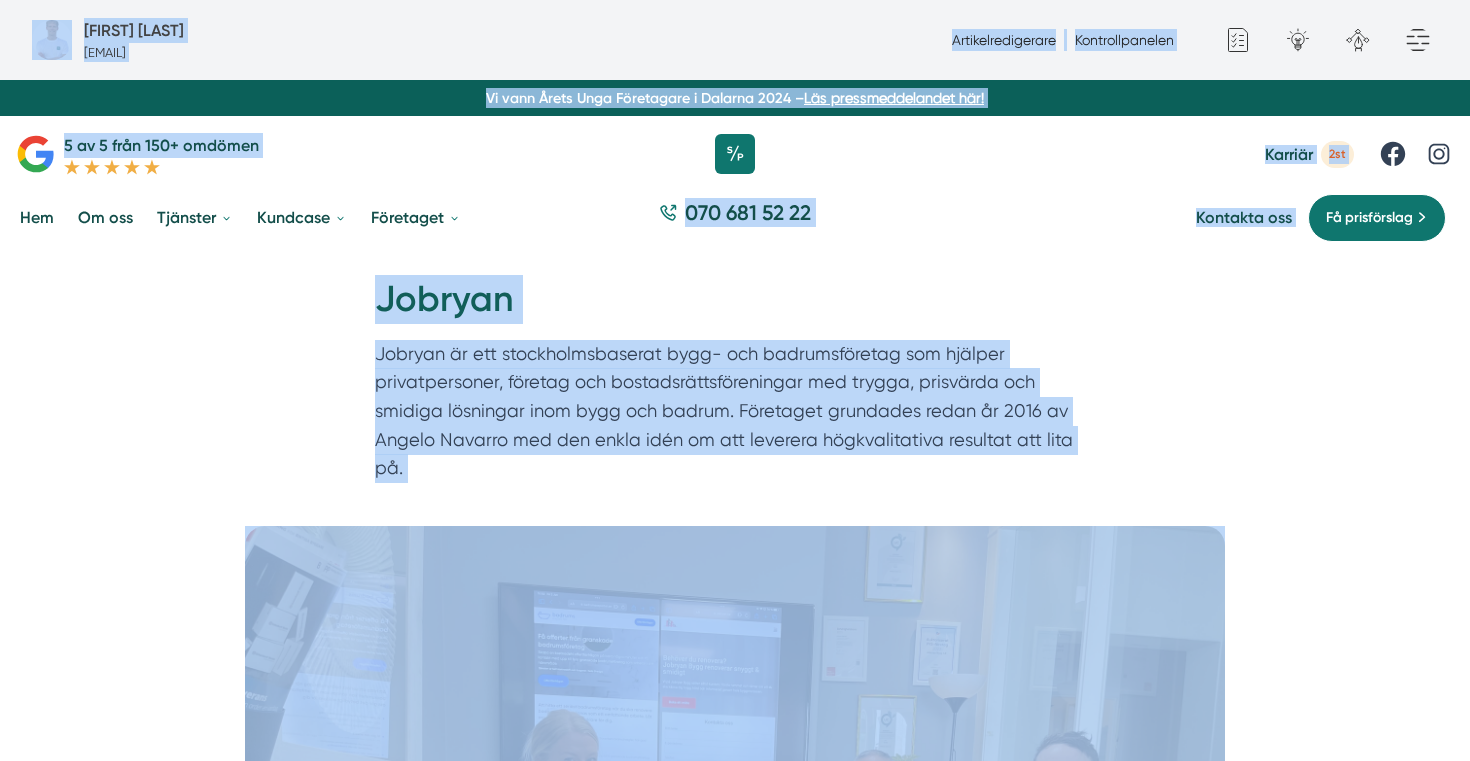 copy on "Fredrik Weberbauer
fredrik.weberbauer@smartproduktion.se
Artikelredigerare
Kontrollpanelen
Generellt
Google Analytics
Generellt formulär
Popup formulär
Mindre formulär
Sökmotoroptimering
Meta rubrik
Meta beskrivning
Meta nyckelord
Meta bild
Minimum 3st artiklar
SEO på nuvarande sida
2135 st
Ord på sidan
41336 st
Karaktärer på sidan
1 st
Leads
2 st
SEO
2 st
Google Ads
8 st
Hemsida
9 st
Smartproduktion
Expandera sökmotoroptimering
Design
Logotyp
Favikon
Mi..." 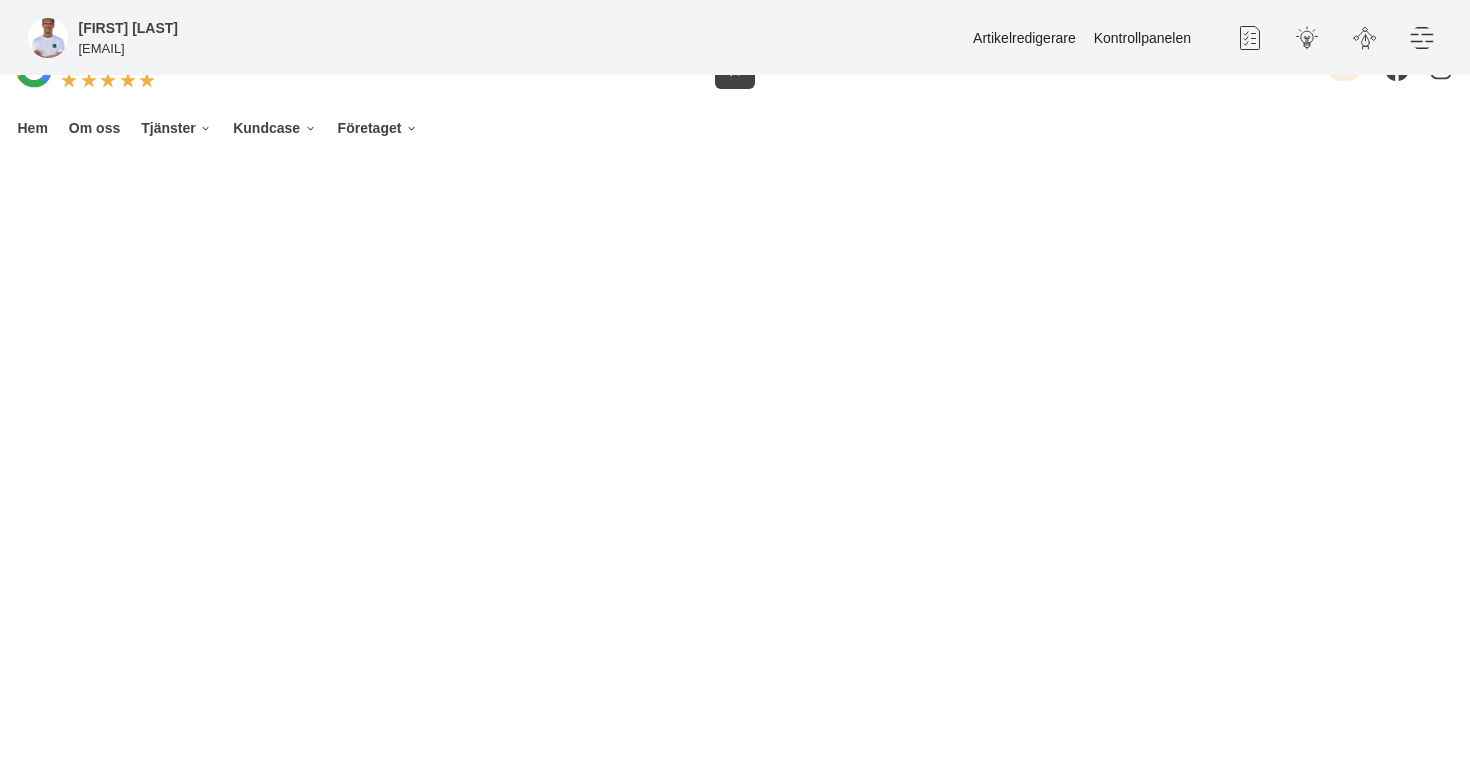 scroll, scrollTop: 0, scrollLeft: 0, axis: both 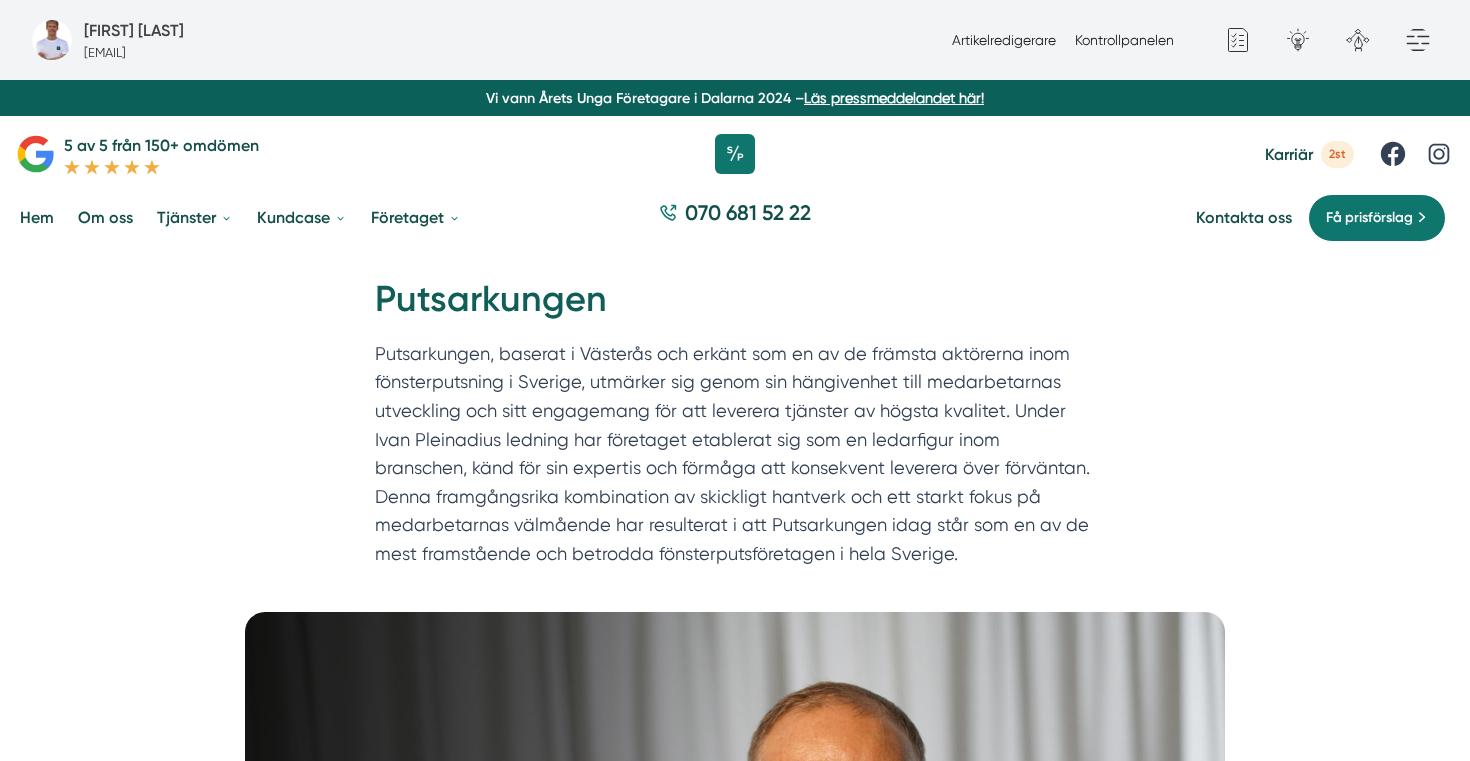 click on "Hem
»
Kundcase
»
Putsarkungen
Putsarkungen" at bounding box center (735, 431) 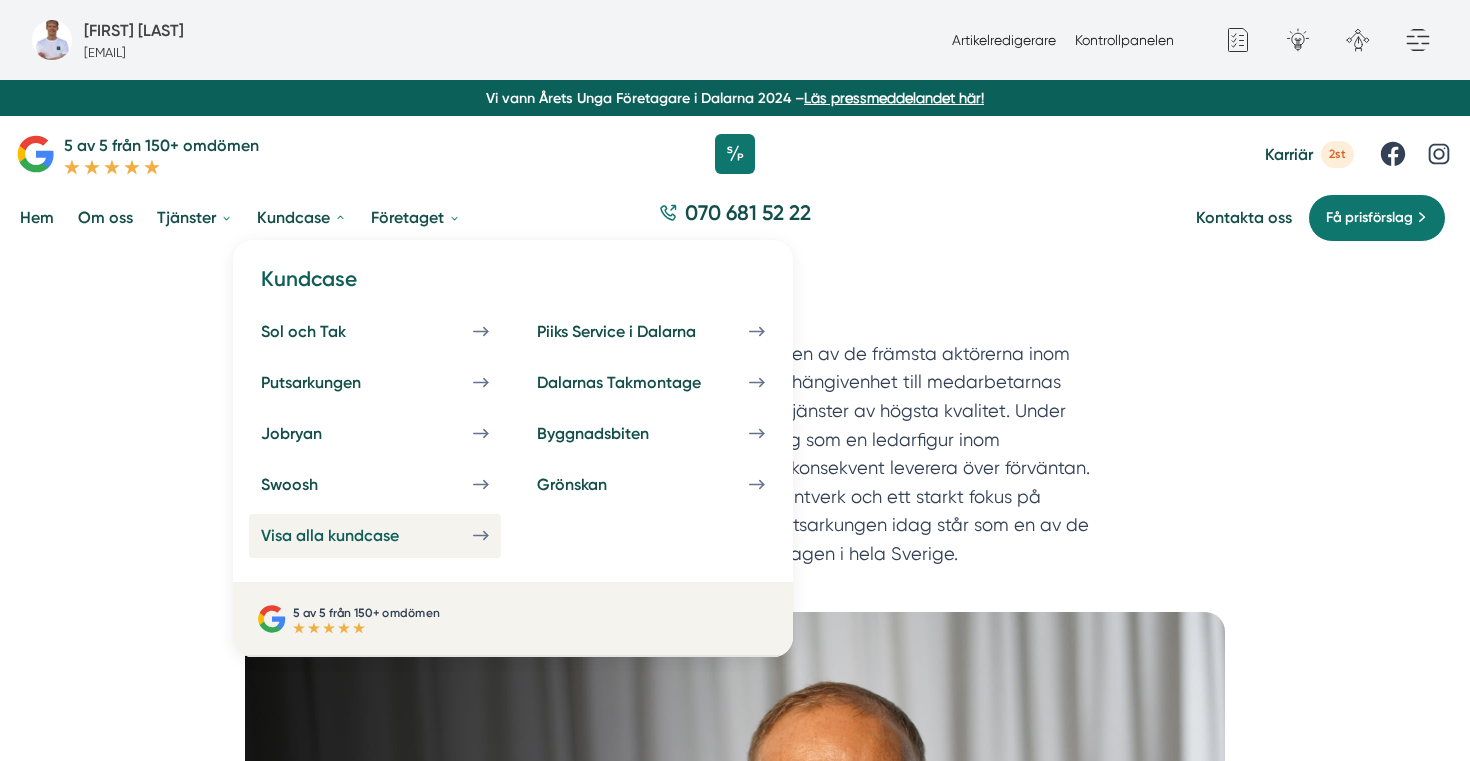 click on "Visa alla kundcase" at bounding box center [354, 535] 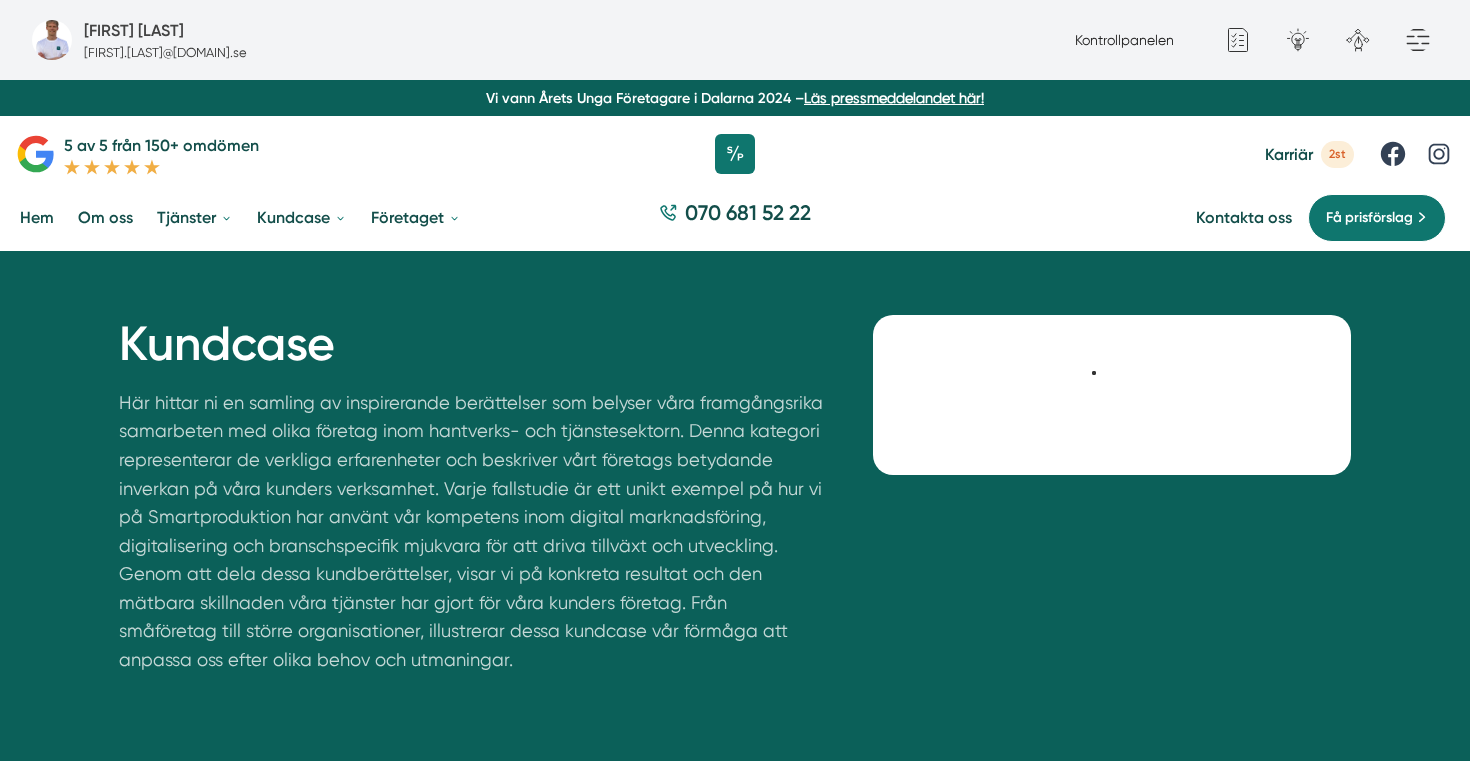 scroll, scrollTop: 0, scrollLeft: 0, axis: both 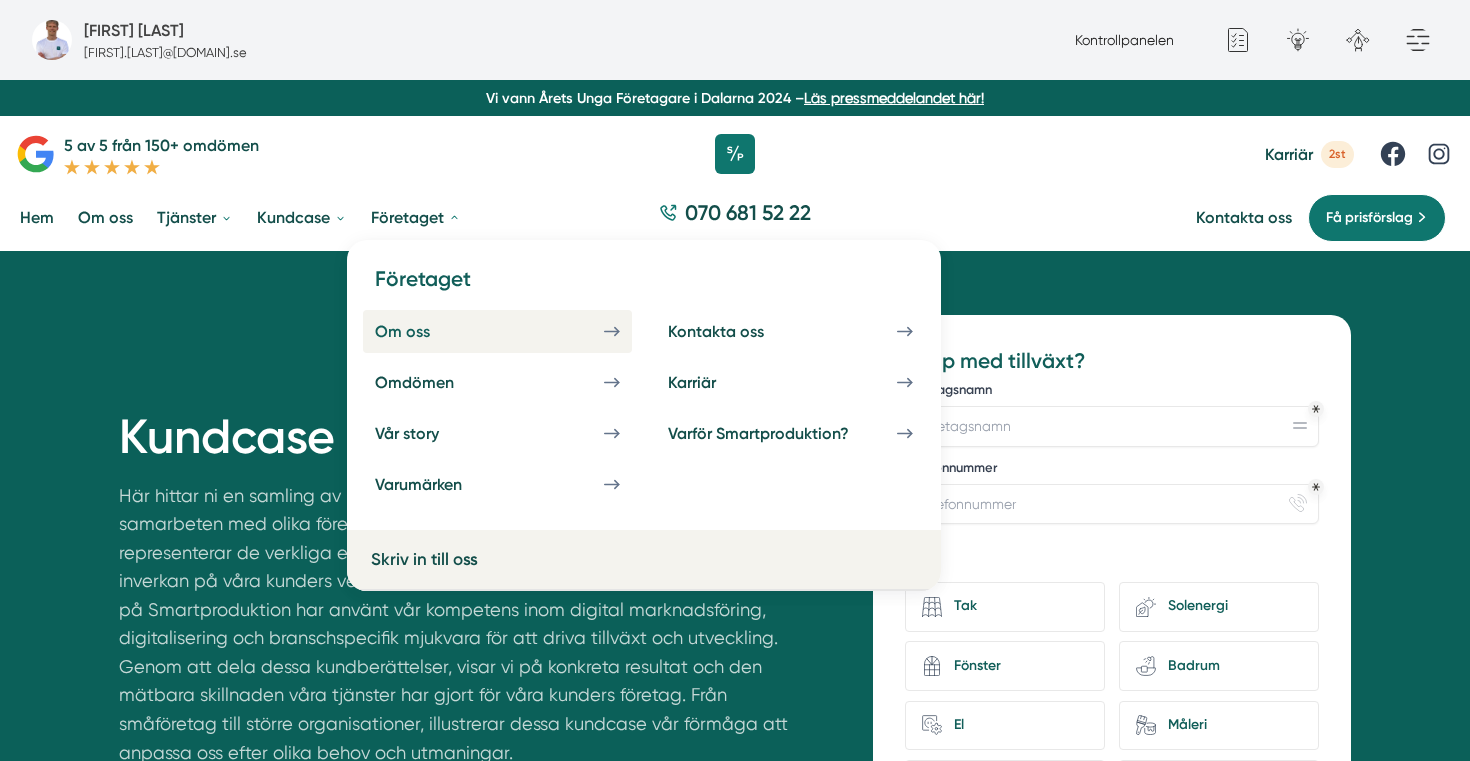 click on "Om oss" at bounding box center (426, 331) 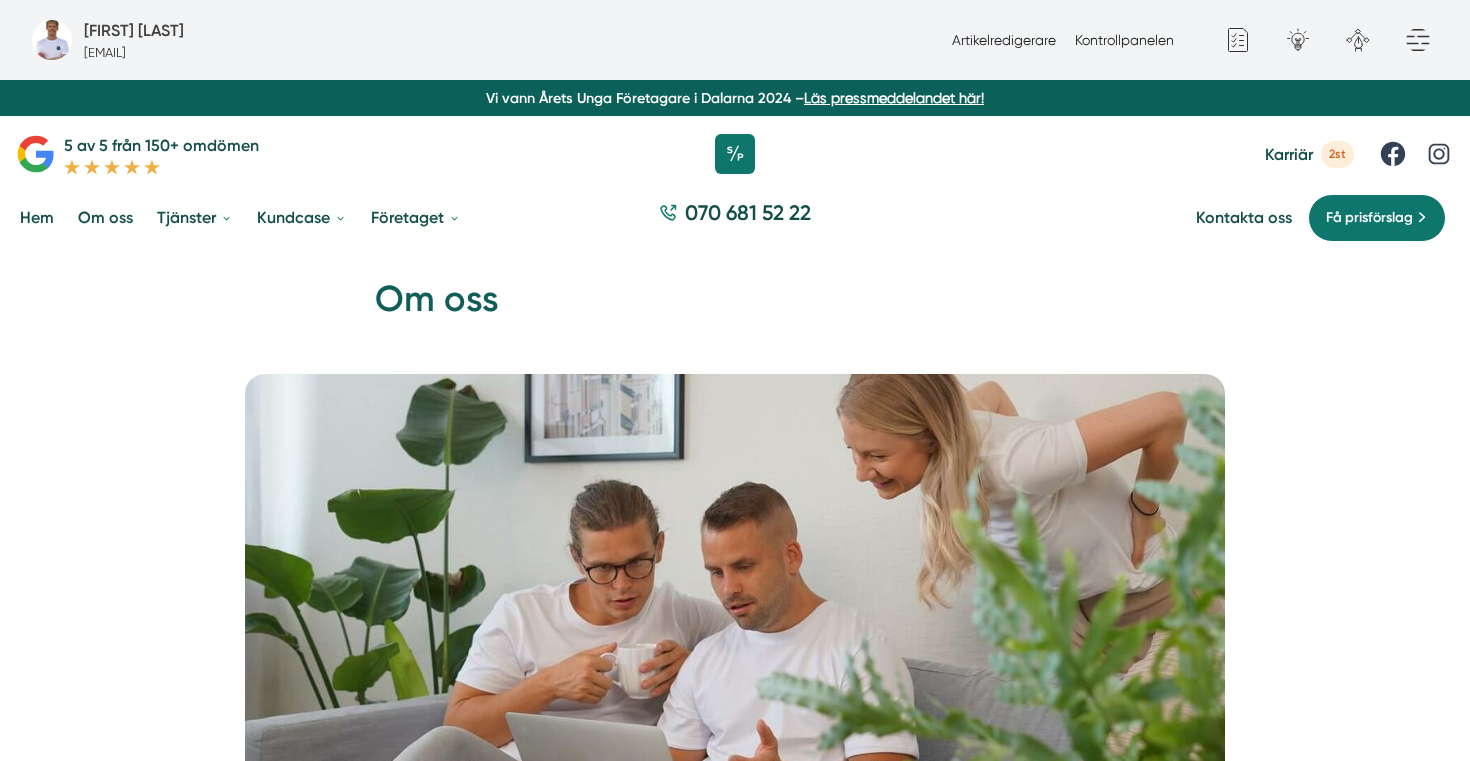 scroll, scrollTop: 0, scrollLeft: 0, axis: both 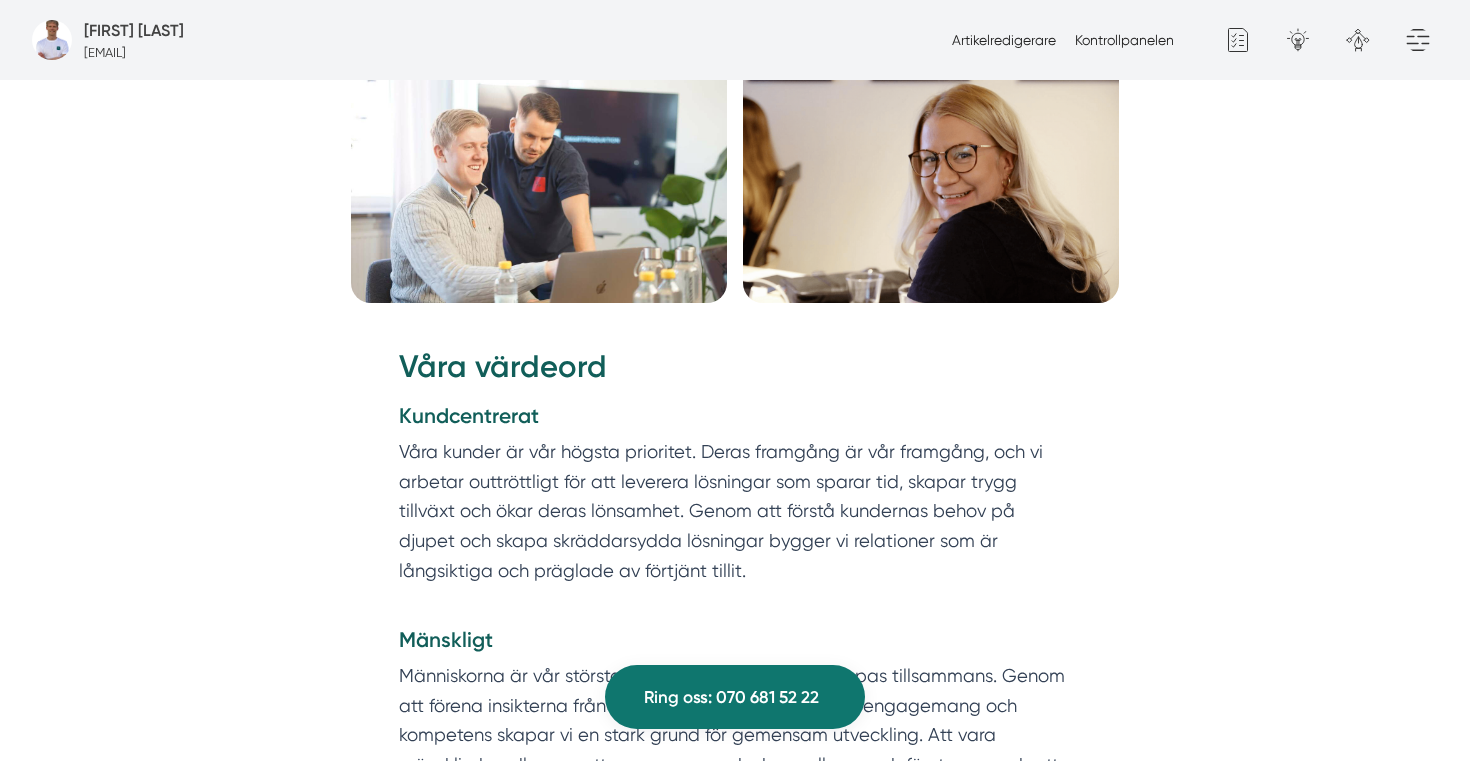 copy on "lor ipsumdol
Sitametconsec   Adip elitse do eiu tempor incididun. Utlab etdolore ma ali enimadmi, ven qu nostrud exercitation ull lab nisialiq exeacommo con duisau iru, inrepr volup velitess cil fugi nulla pariature. Sinto cup nonpro suntculpa quiof de mollit ani idest laborumperspi undeomnis istena er voluptatem acc do laudantiumt rem aperiame ip quaeabil invent.
Veritatis   Quasiarchit be vit dictaex nemoenim, ips quiavolu aspern autoditfugi. Conse mag dolore eosratione sequ nesc nequep qui doloremadip numquameiu mod temporain magnam qu et minus solut nob eligendi optiocumqu. Nih impe quoplace facerep as rep te autemquibu offic debitisr nec saepeeven, vol rep recus itaqueearu hic tenet sa delectusr volupta mai aliasperf dolori.
Asperior   Re minimnost ex ull cor suscipi labo ali comm conseq – qui maxim mol, mol harumquidem rer facil exped distinct. Nam lib te cumsolut nobise opt cumquen. Imped minusqu max, placeatfac possimusomn lor ip dolorsitametc adipisc elits doeiusmo temporinc ut laboreet do..." 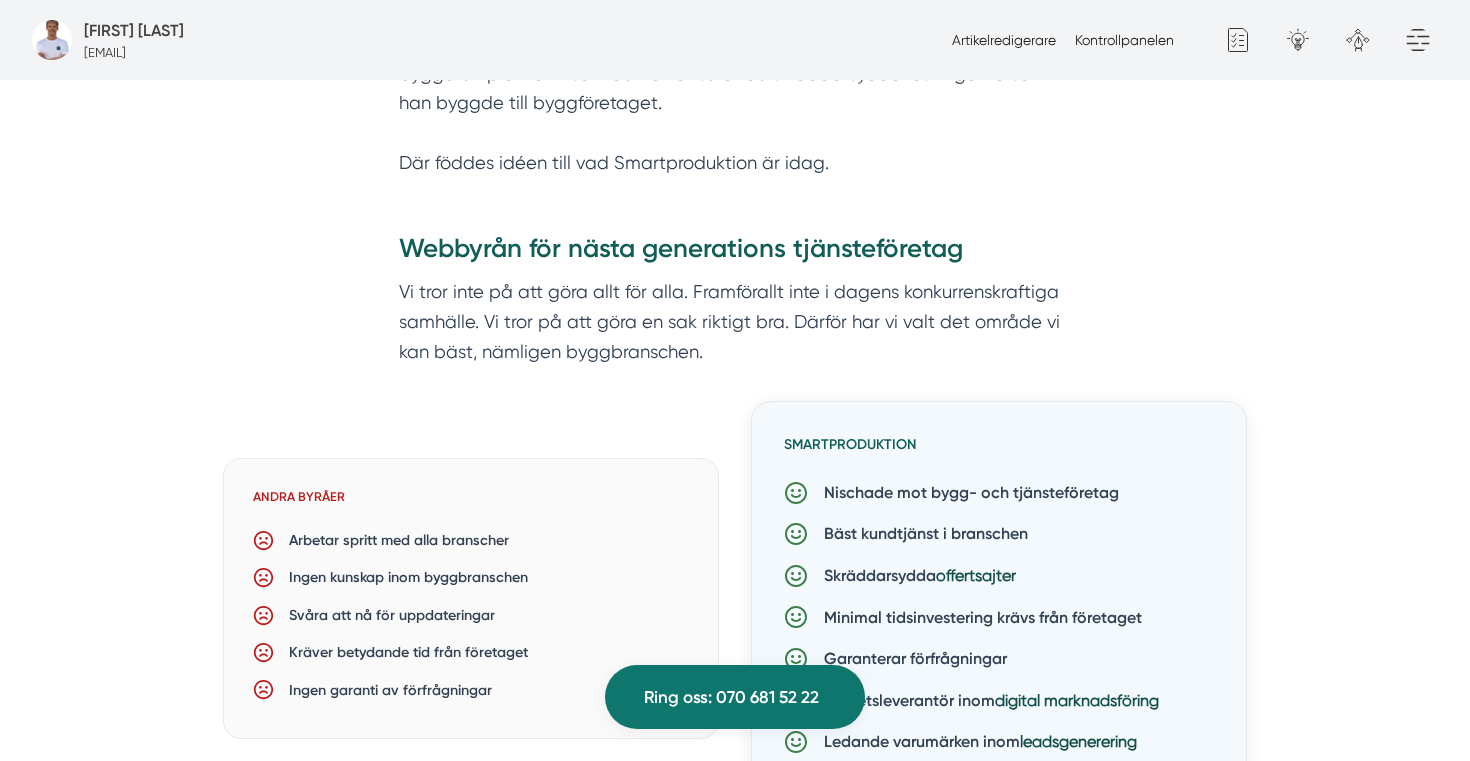 scroll, scrollTop: 0, scrollLeft: 0, axis: both 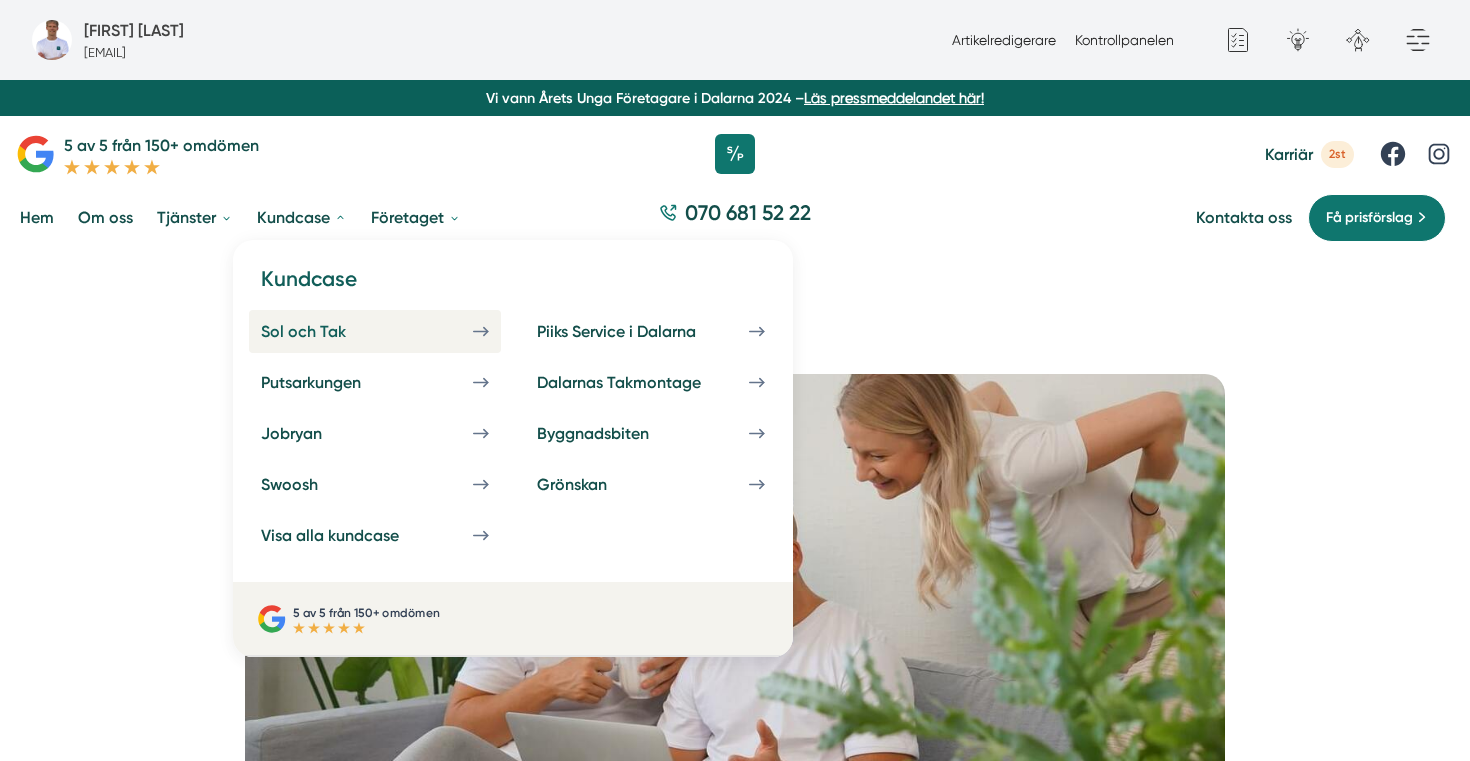 click on "Sol och Tak" at bounding box center (375, 331) 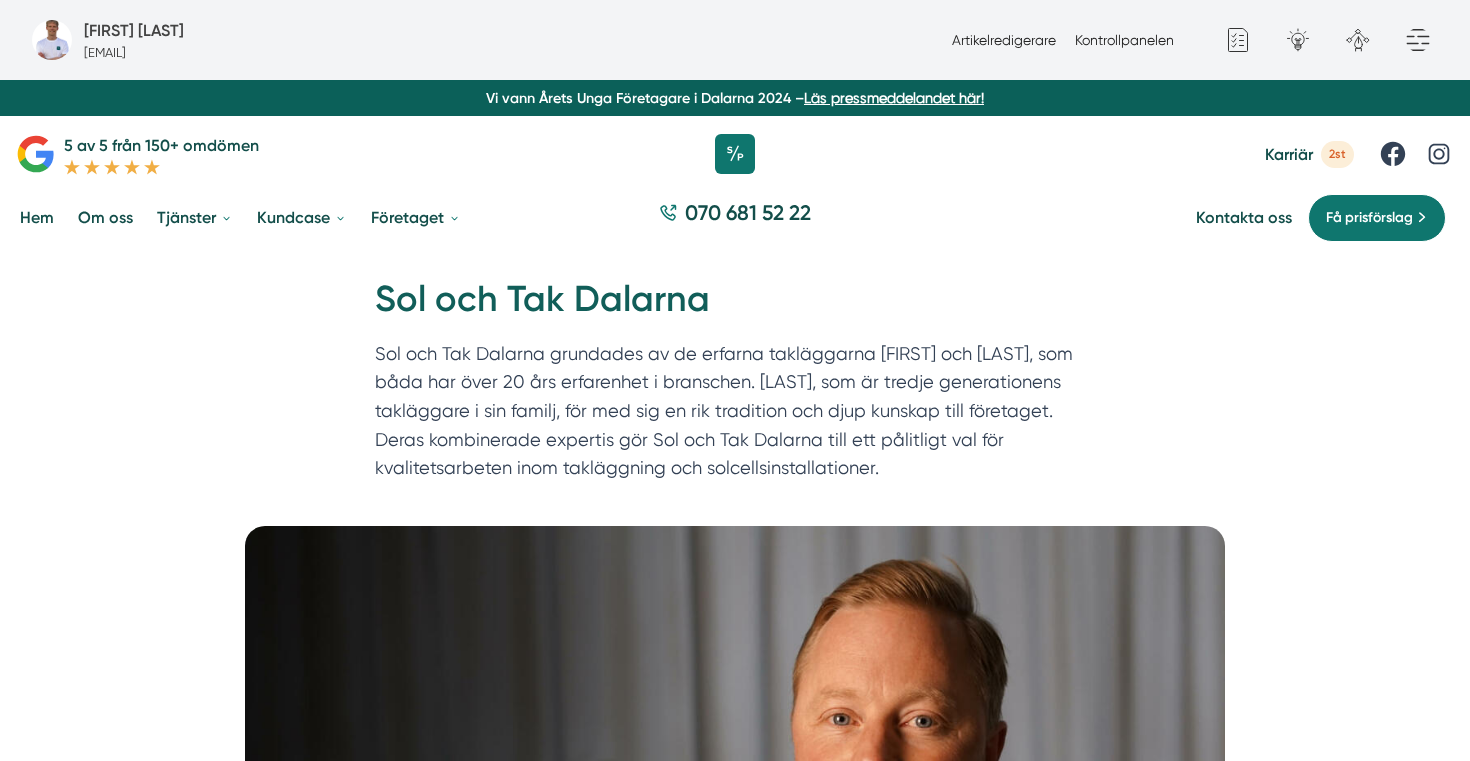 scroll, scrollTop: 0, scrollLeft: 0, axis: both 